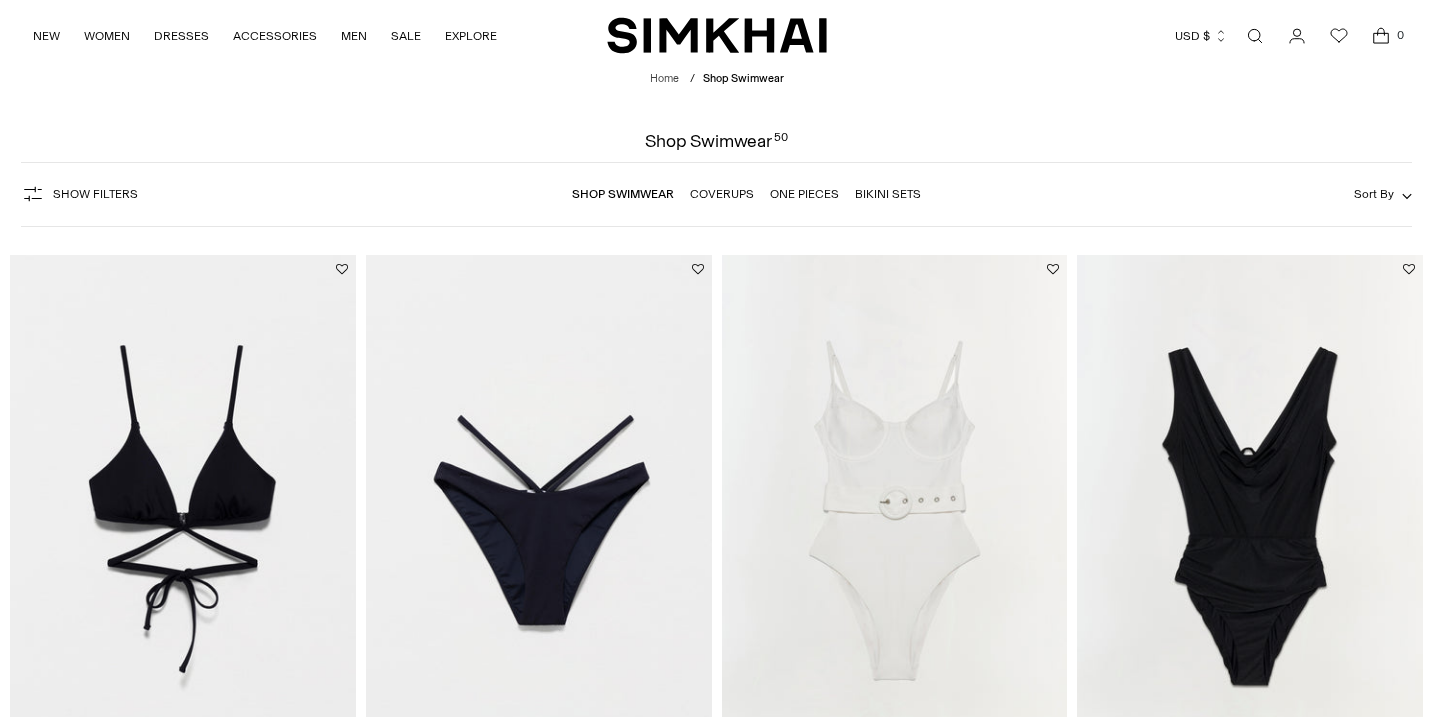 scroll, scrollTop: 0, scrollLeft: 0, axis: both 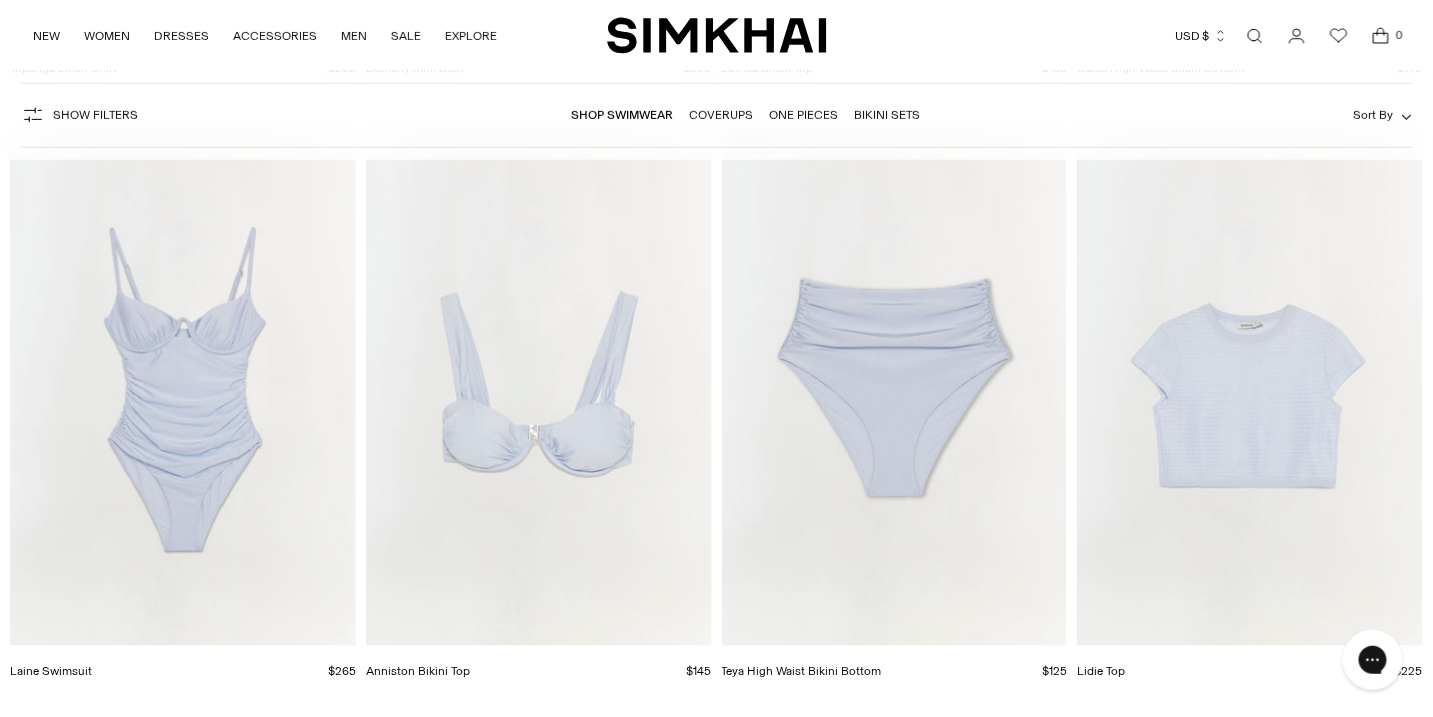 click at bounding box center [0, 0] 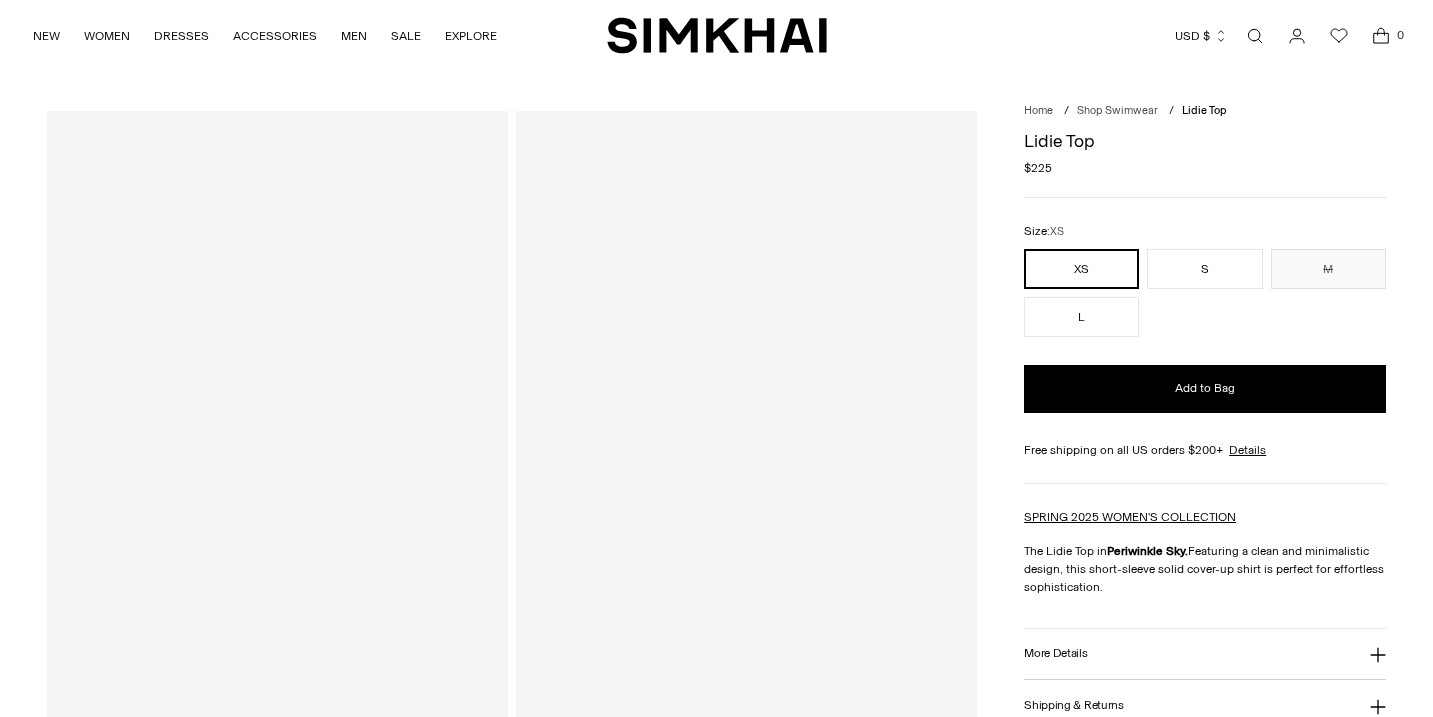 scroll, scrollTop: 0, scrollLeft: 0, axis: both 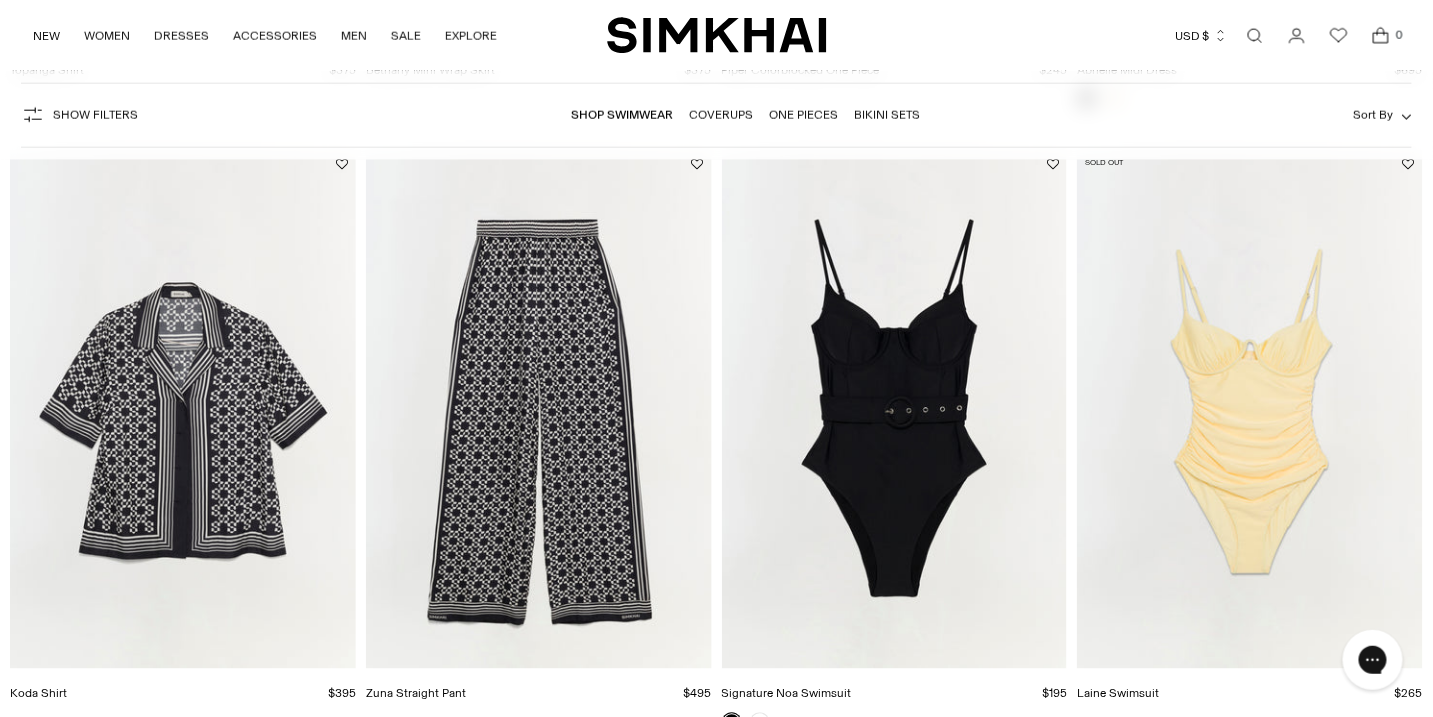 click on "Bikini Sets" at bounding box center [888, 115] 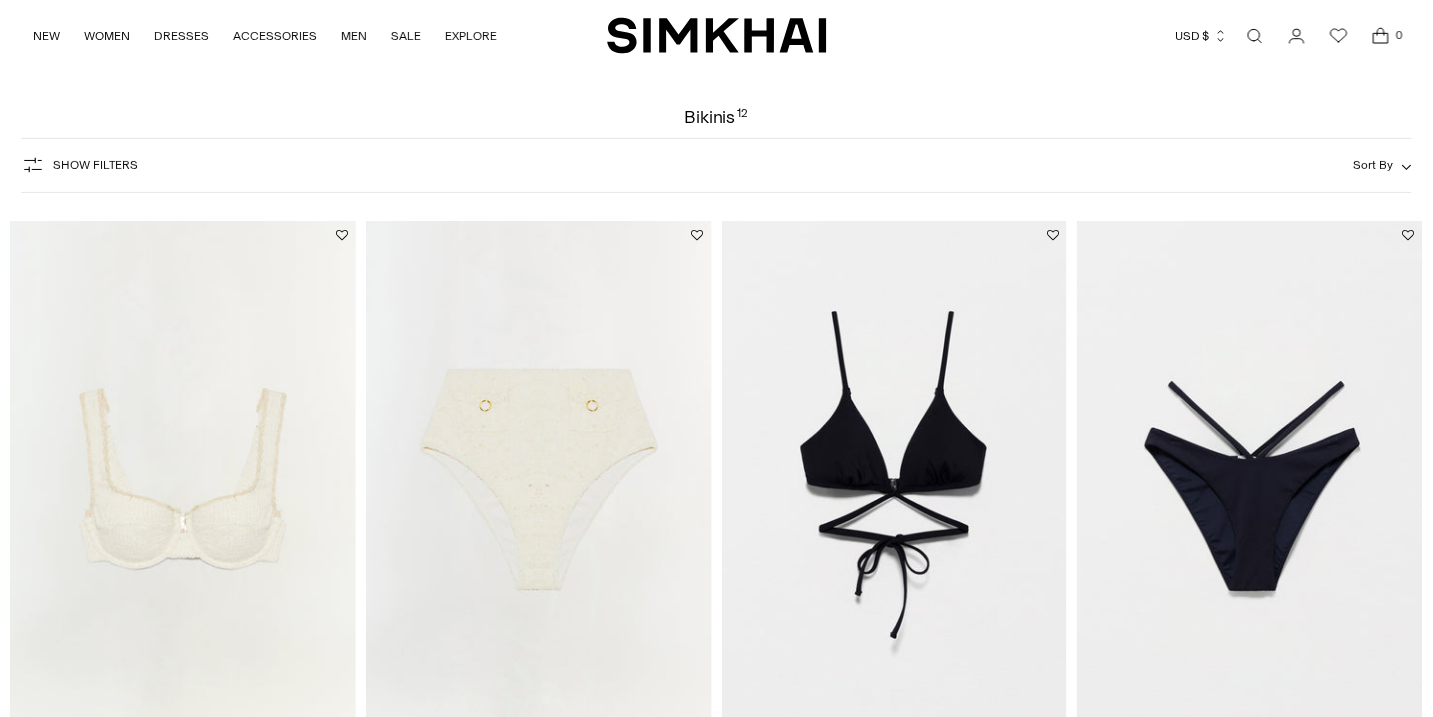 scroll, scrollTop: 0, scrollLeft: 0, axis: both 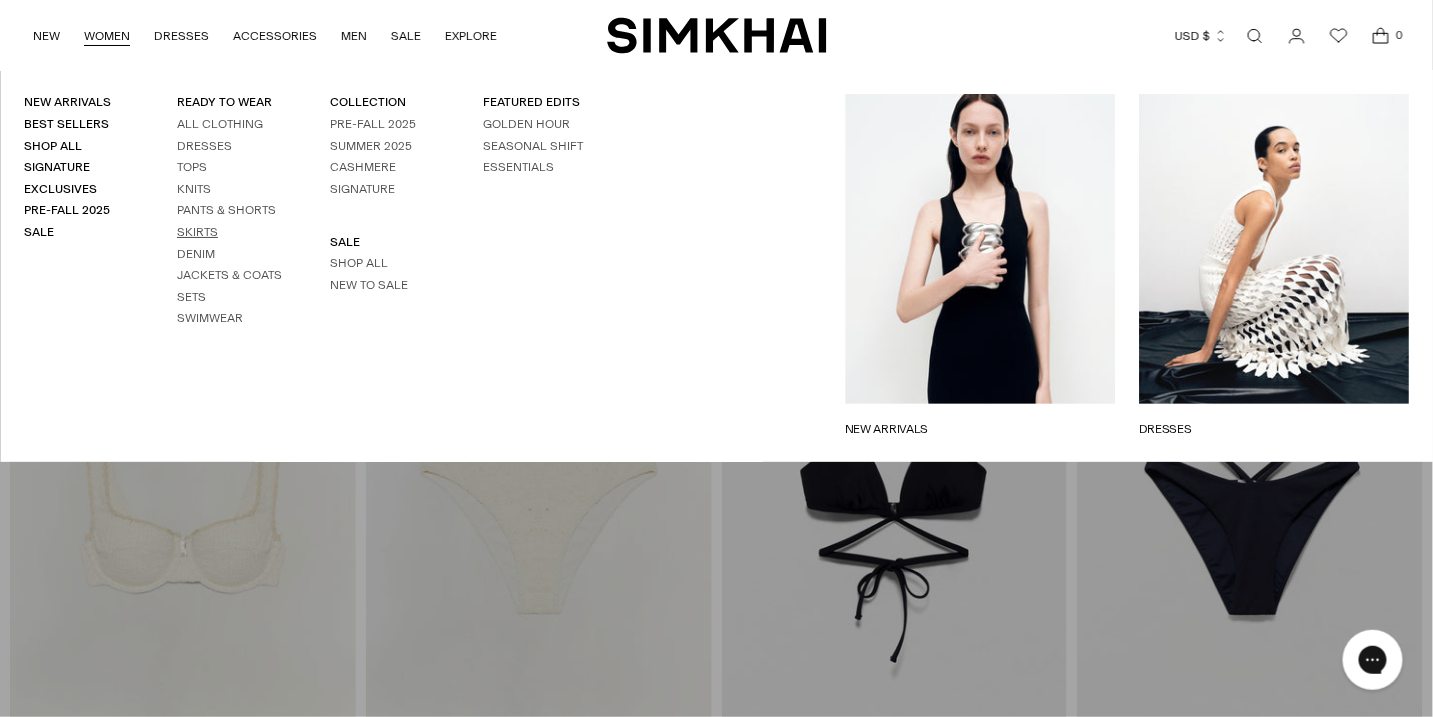 click on "Skirts" at bounding box center [197, 232] 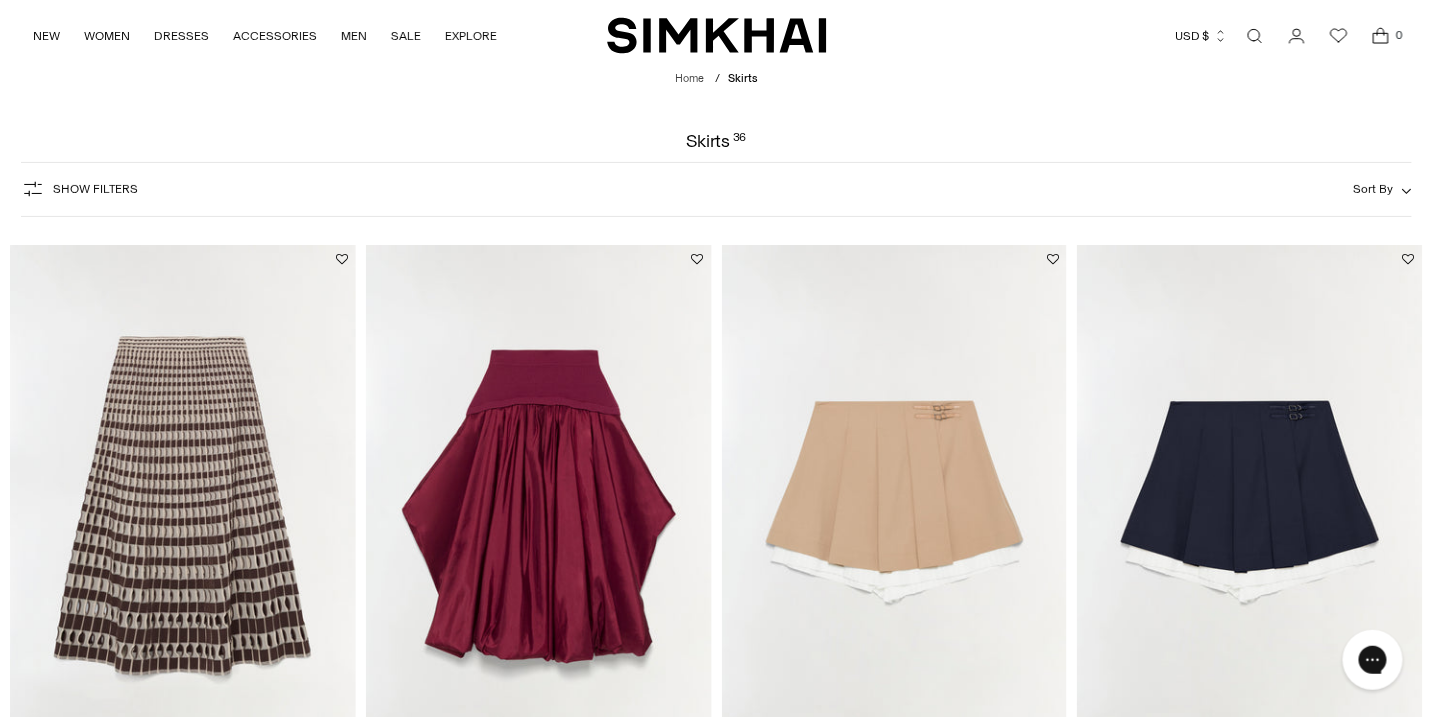 scroll, scrollTop: 0, scrollLeft: 0, axis: both 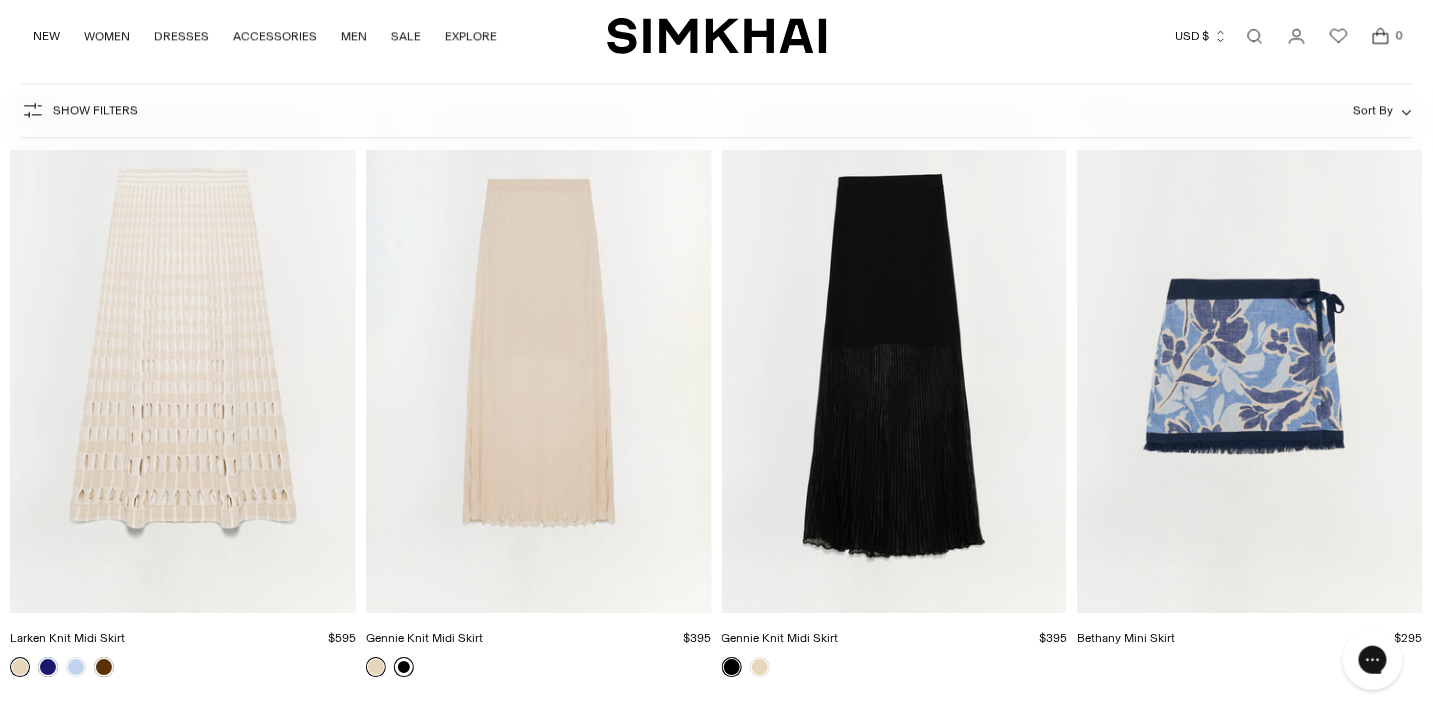 click at bounding box center [404, 667] 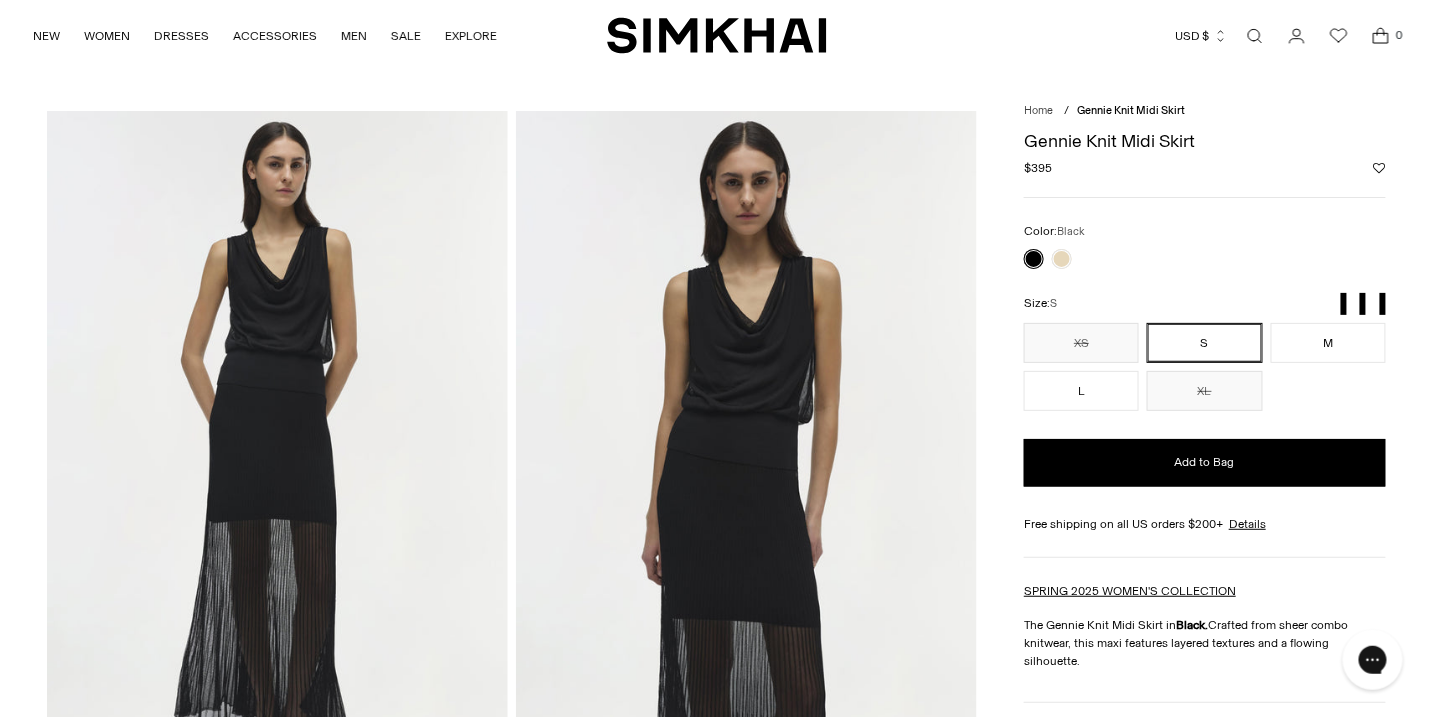 scroll, scrollTop: 0, scrollLeft: 0, axis: both 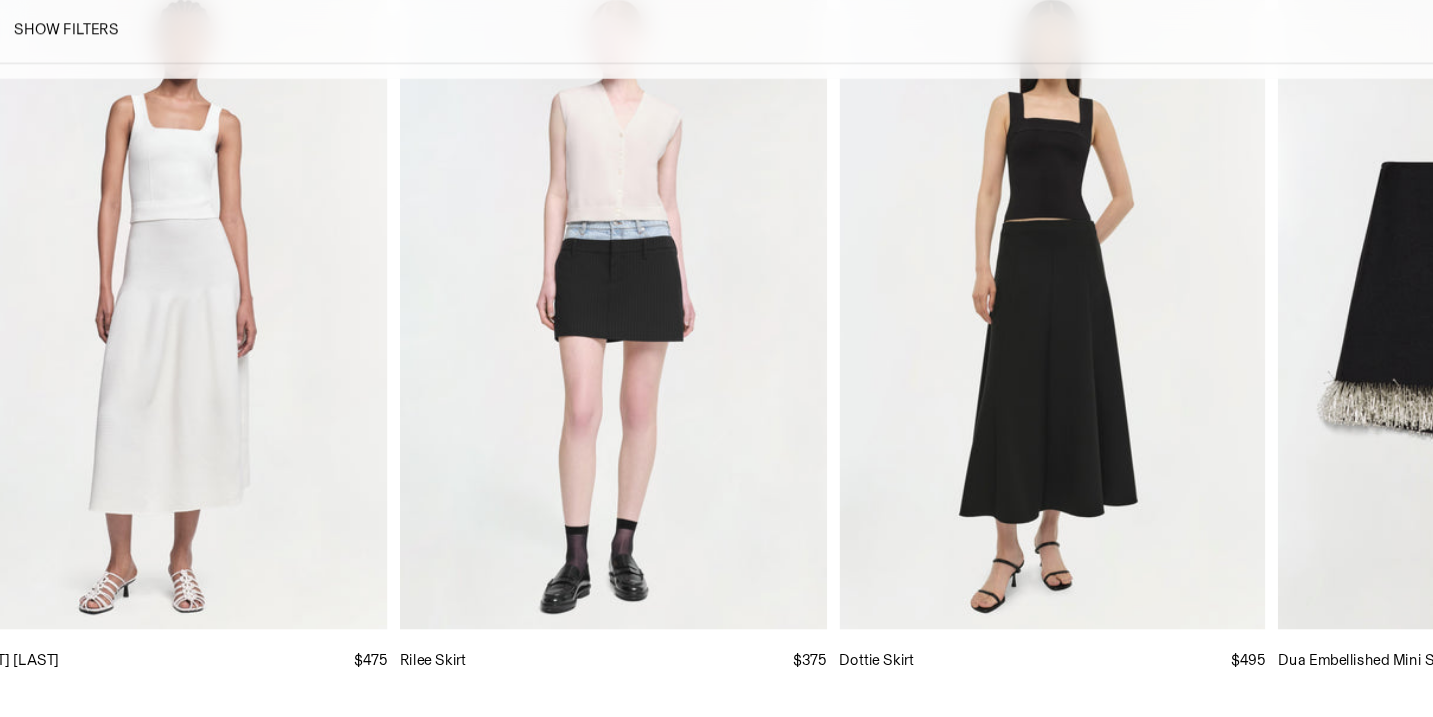 click at bounding box center (0, 0) 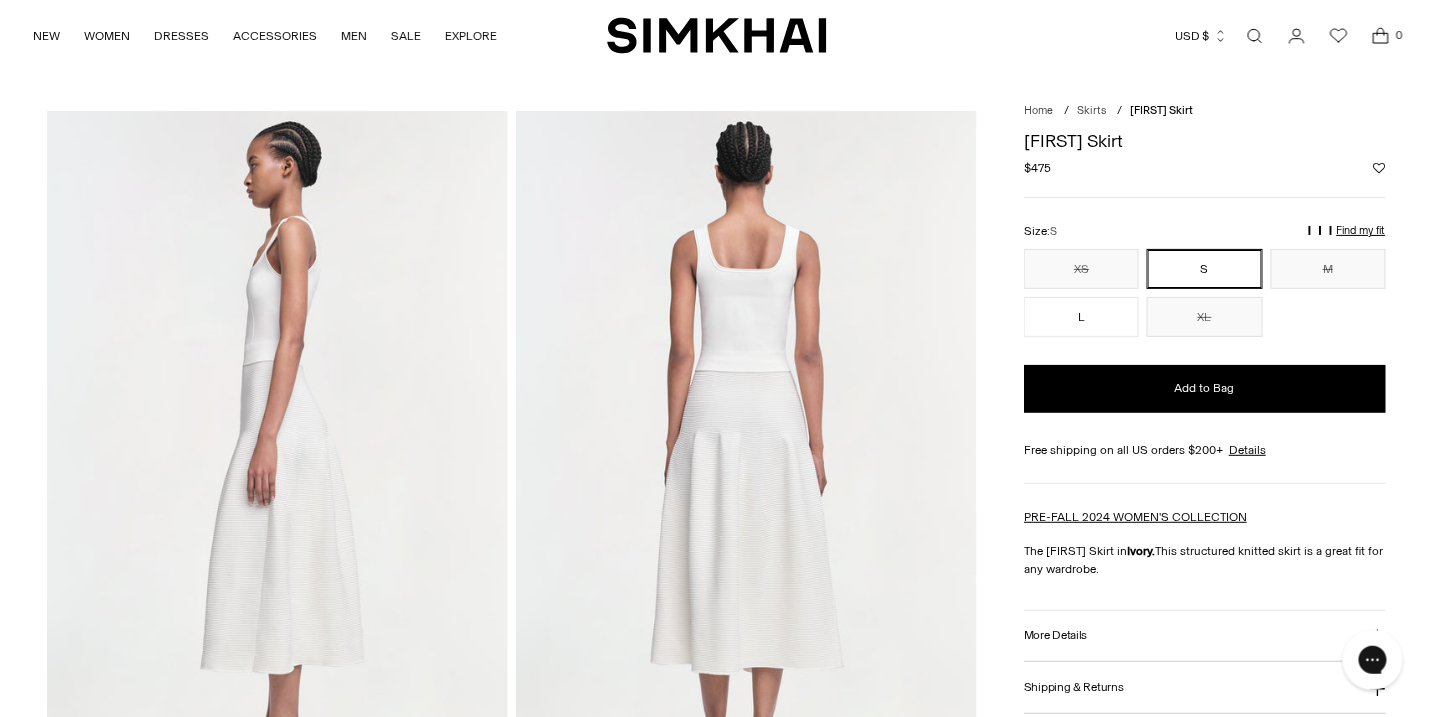 scroll, scrollTop: 0, scrollLeft: 0, axis: both 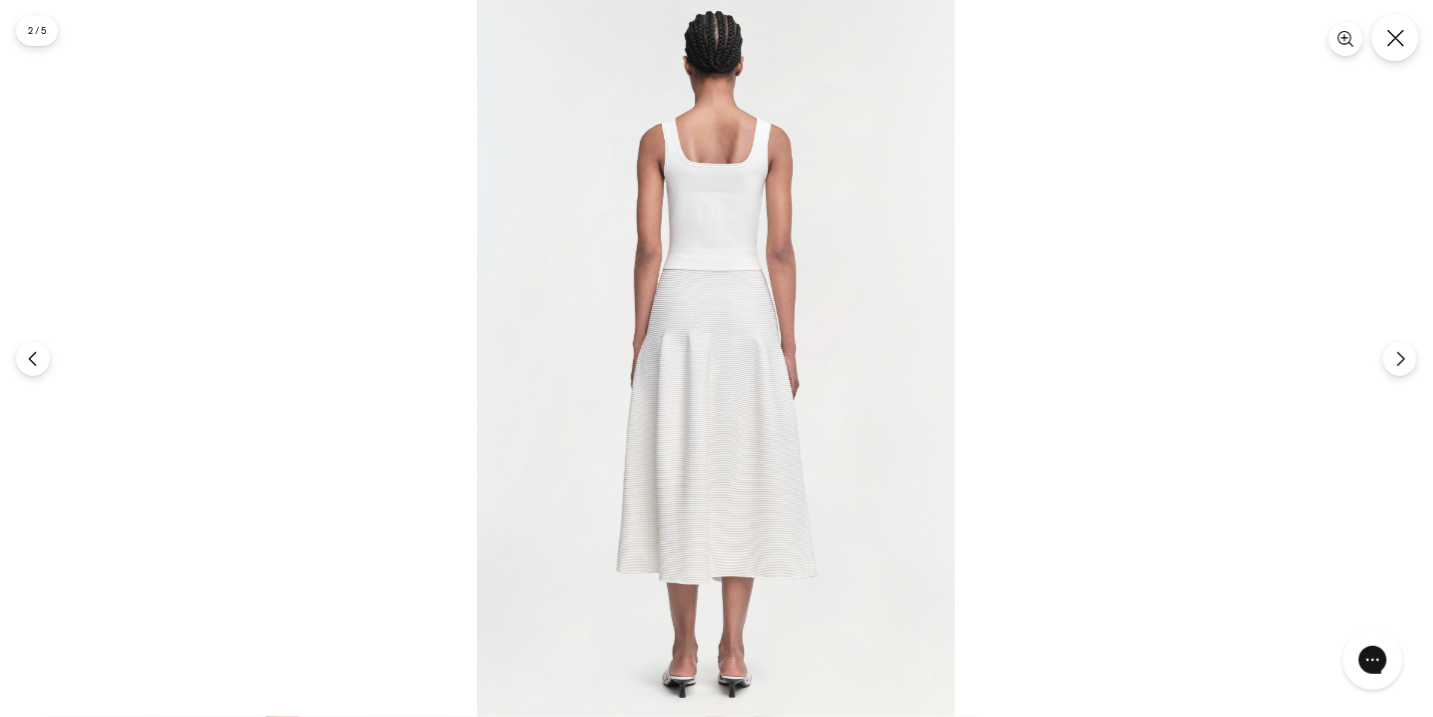 click at bounding box center (1395, 37) 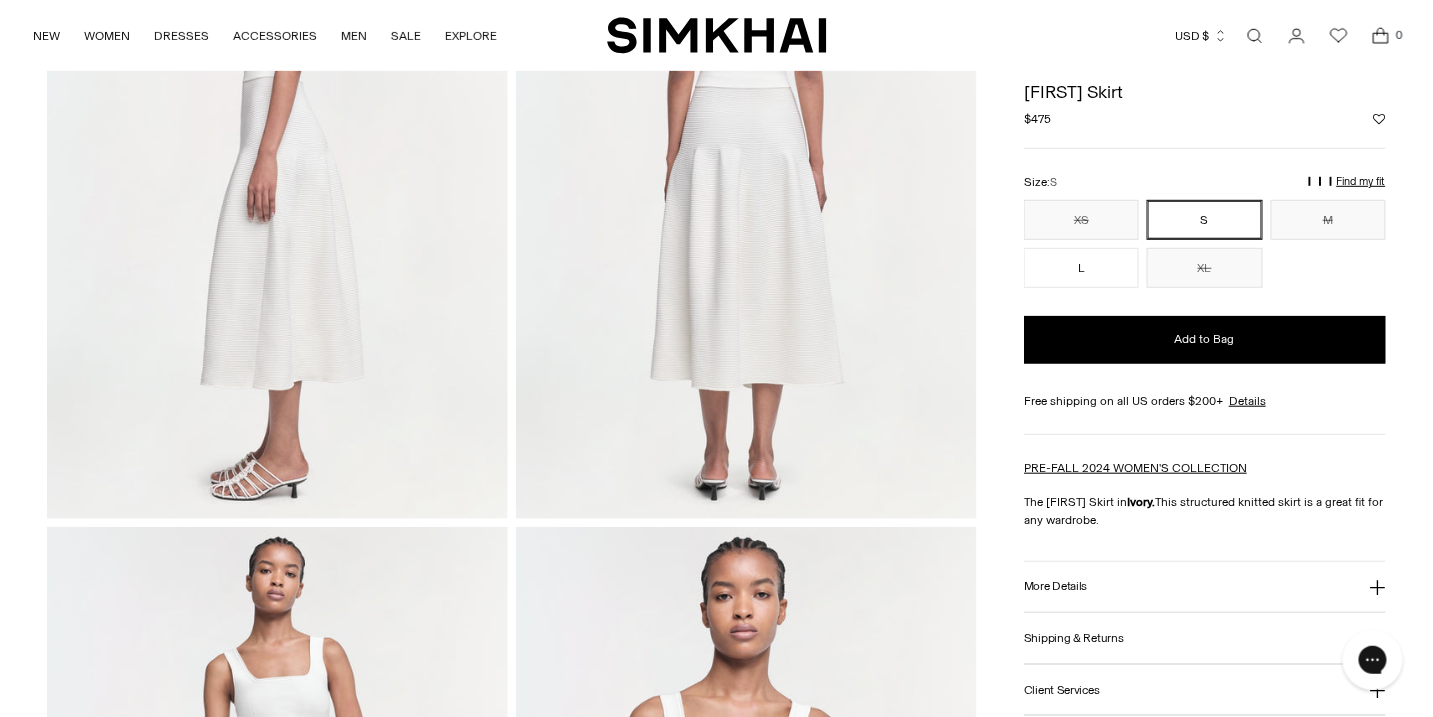 scroll, scrollTop: 0, scrollLeft: 0, axis: both 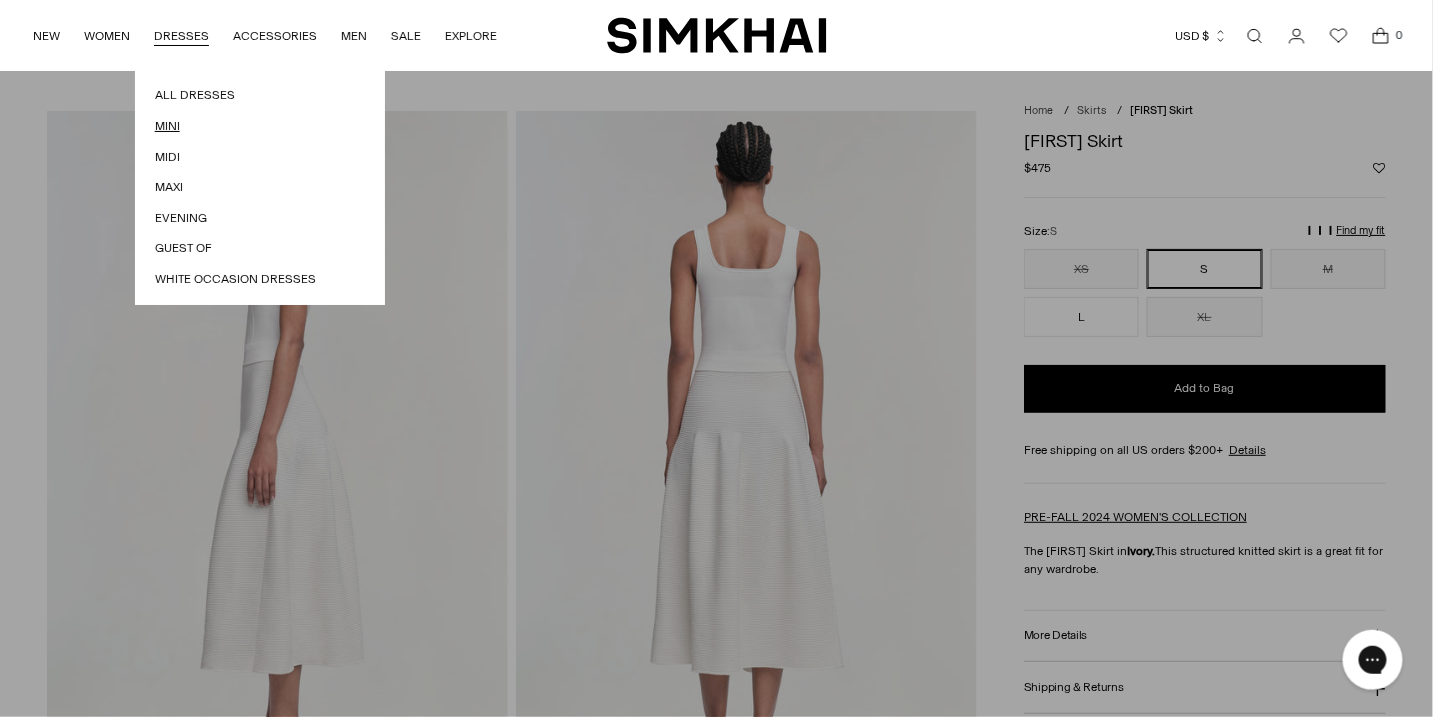 click on "Mini" at bounding box center (260, 126) 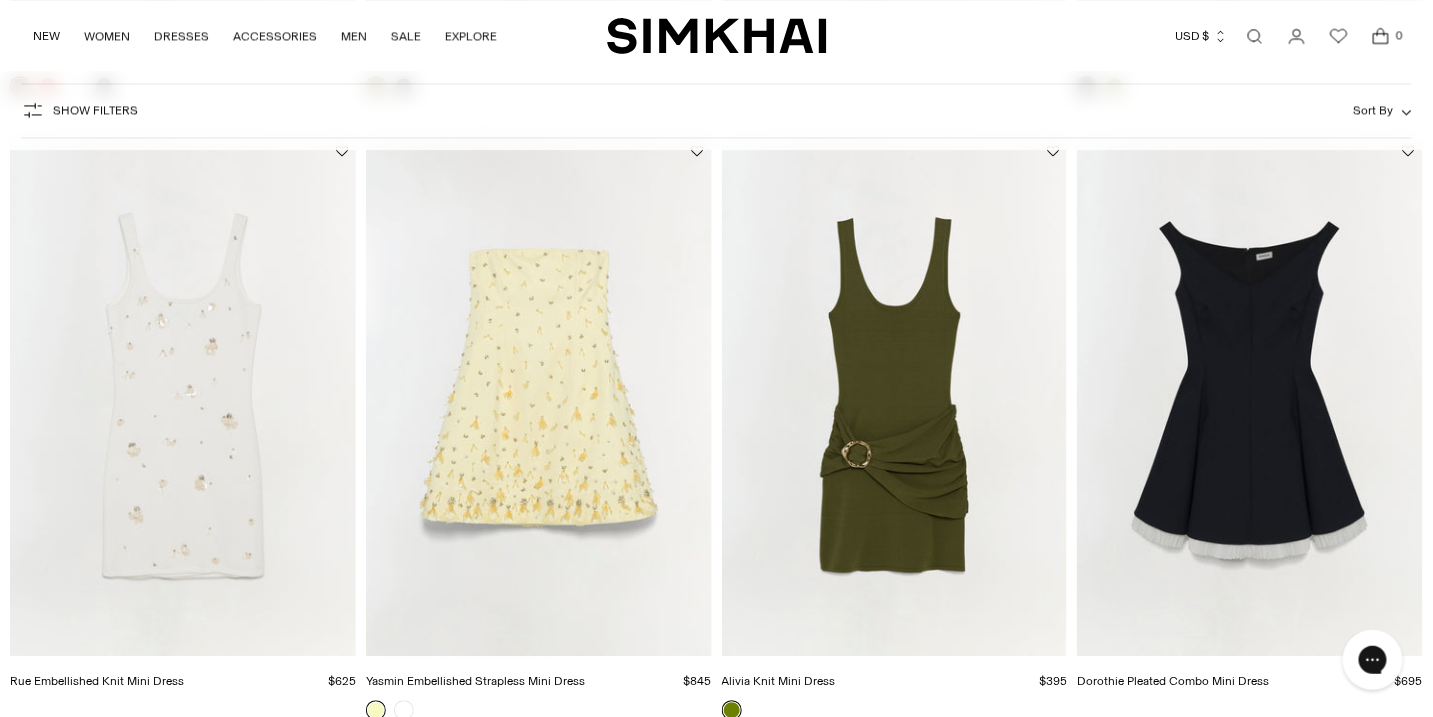 scroll, scrollTop: 0, scrollLeft: 0, axis: both 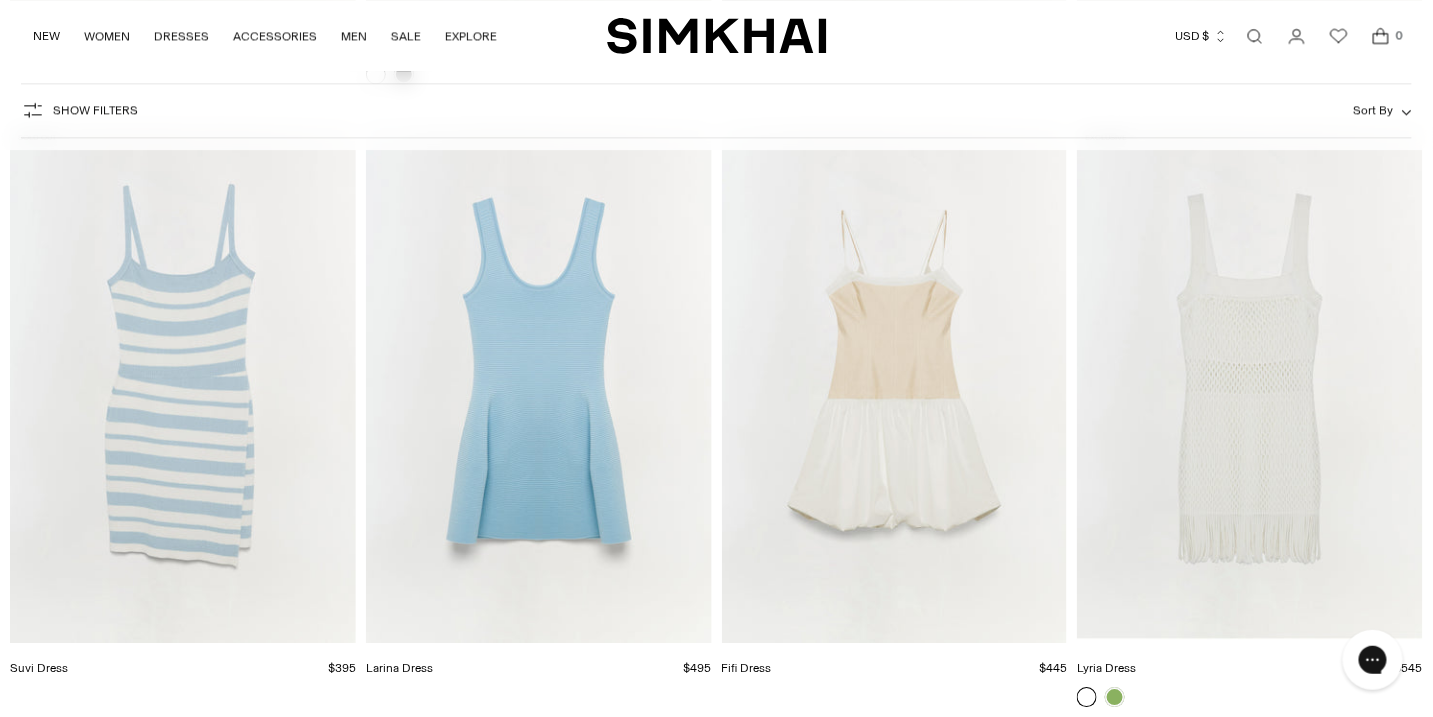 click at bounding box center (0, 0) 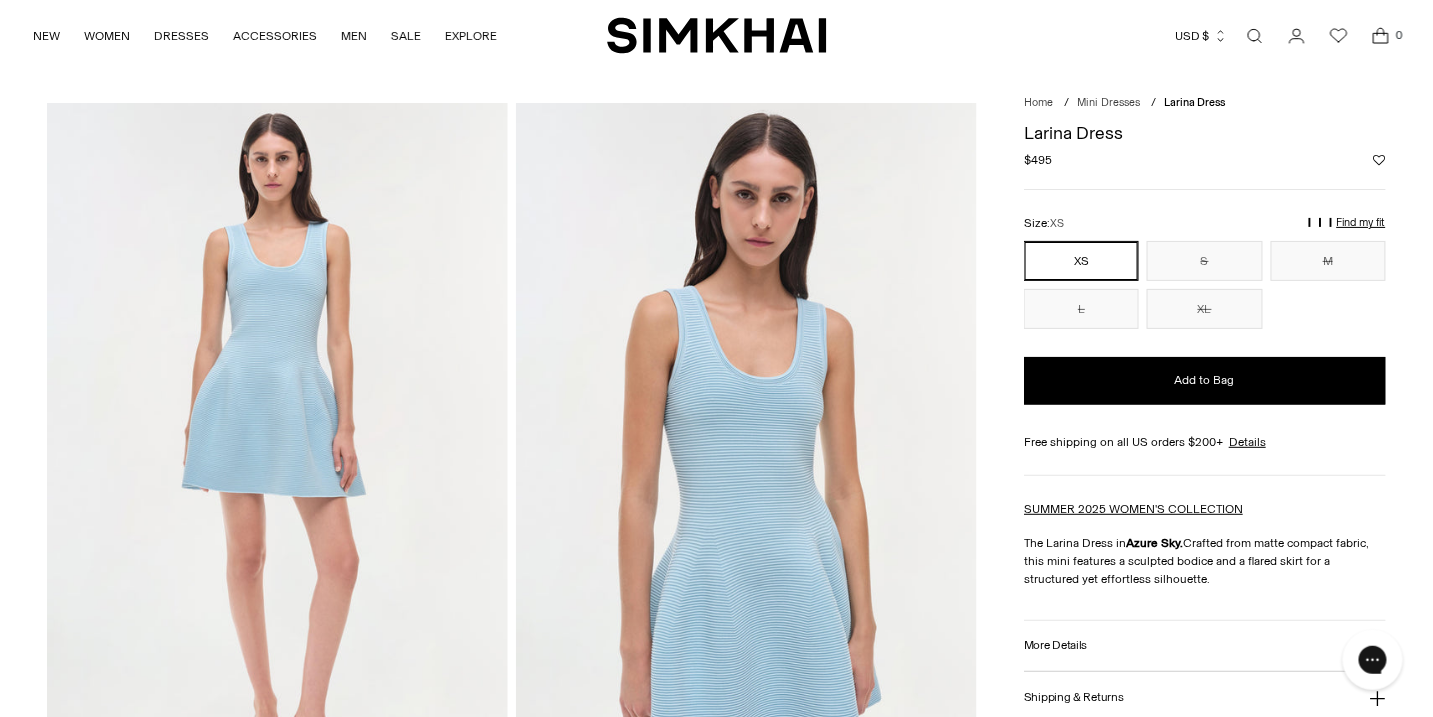 scroll, scrollTop: 0, scrollLeft: 0, axis: both 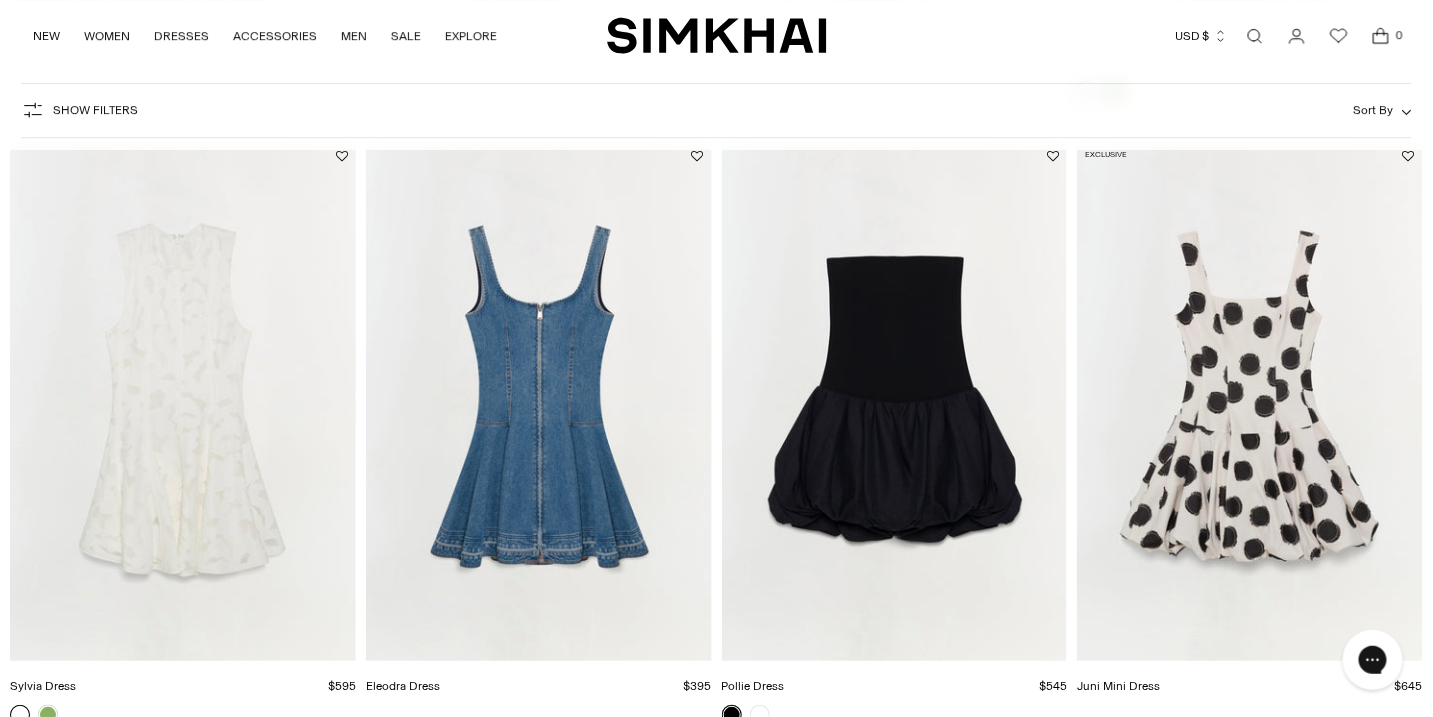 click at bounding box center (0, 0) 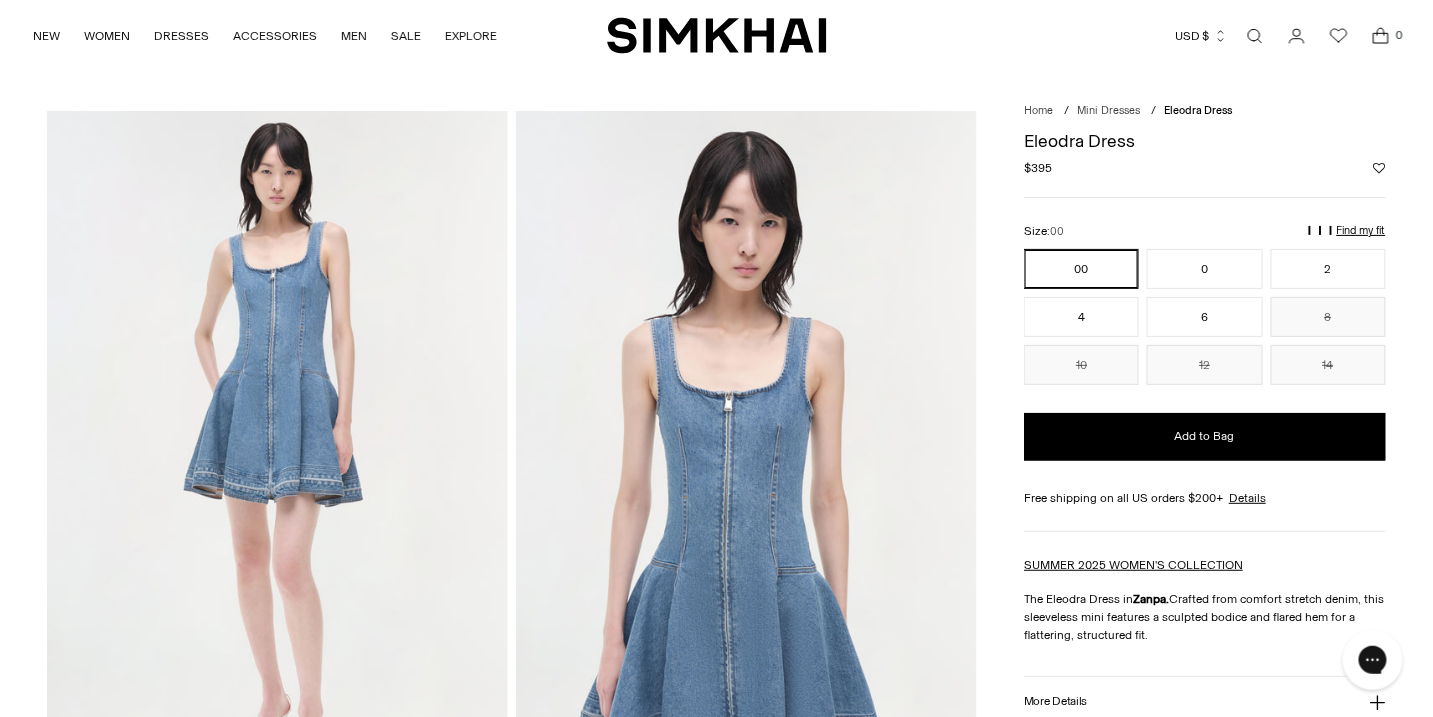scroll, scrollTop: 0, scrollLeft: 0, axis: both 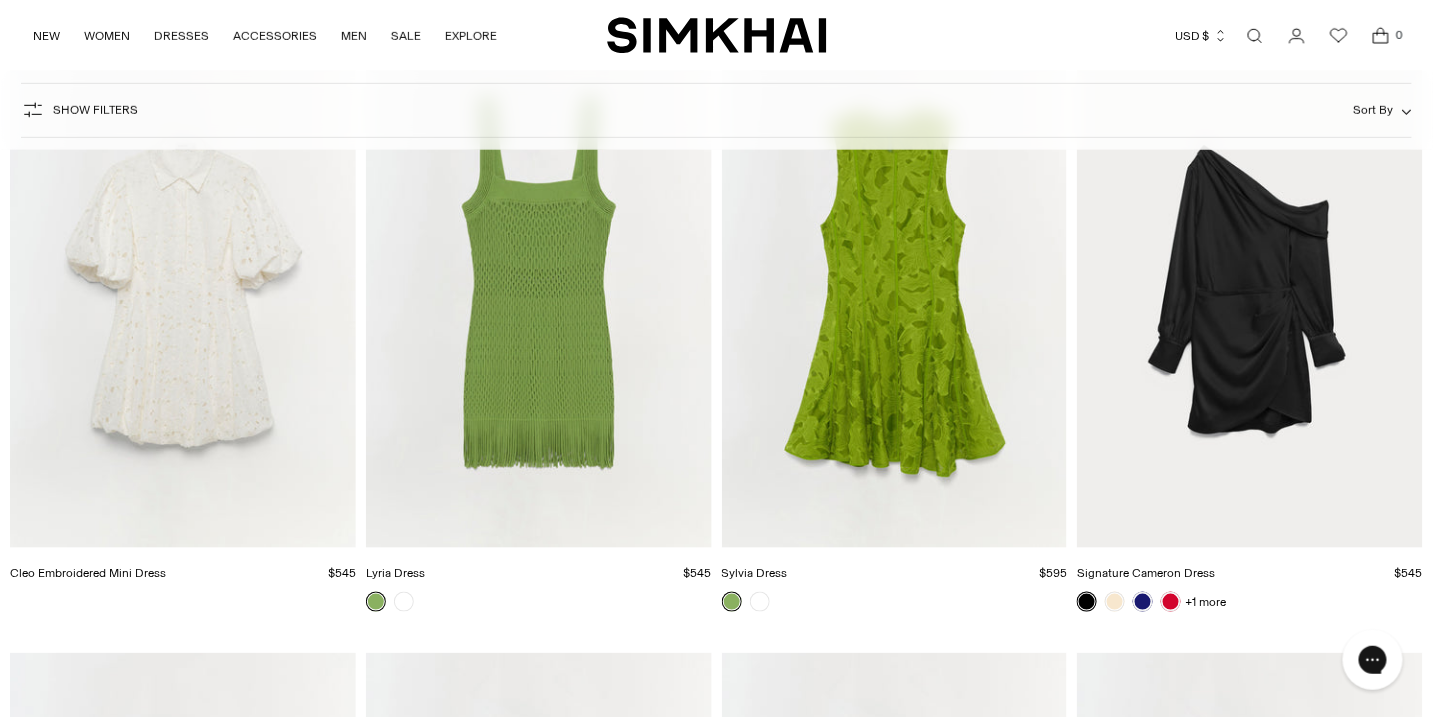 click at bounding box center [0, 0] 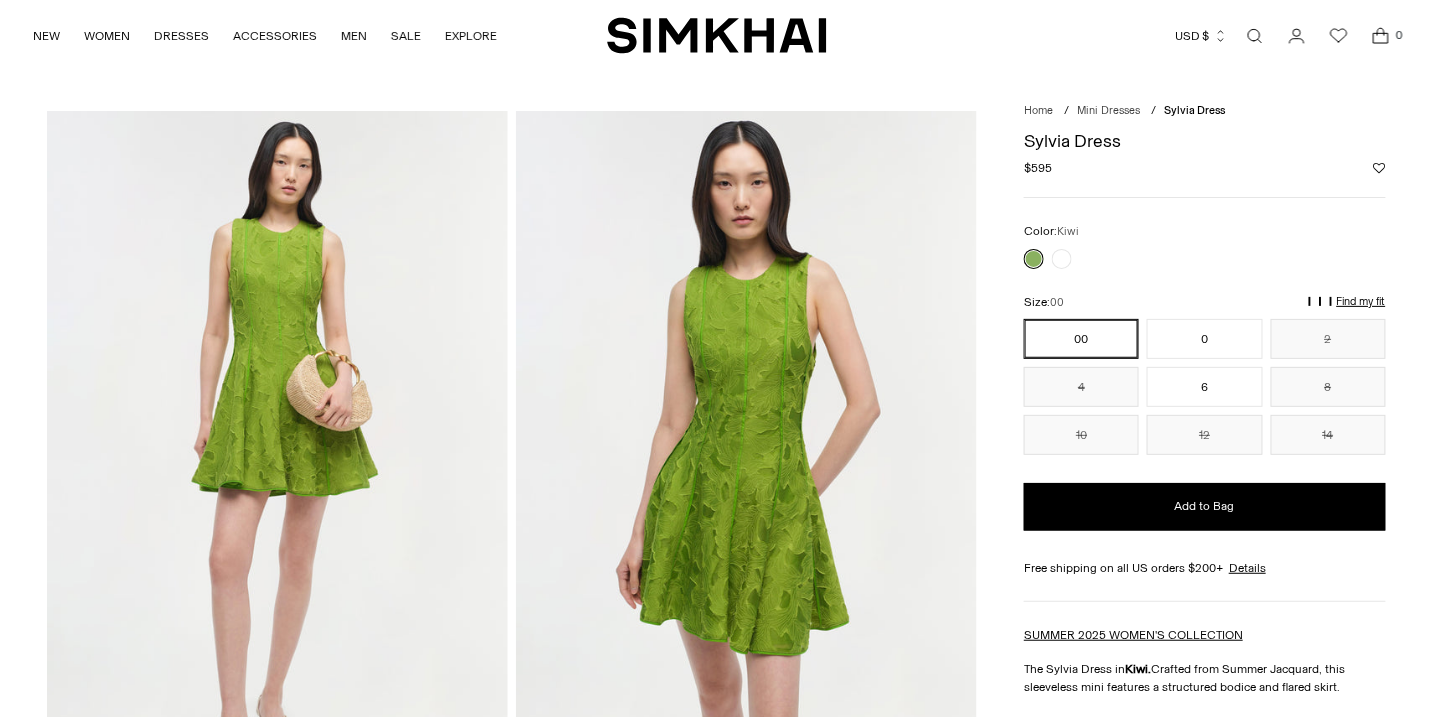 scroll, scrollTop: 0, scrollLeft: 0, axis: both 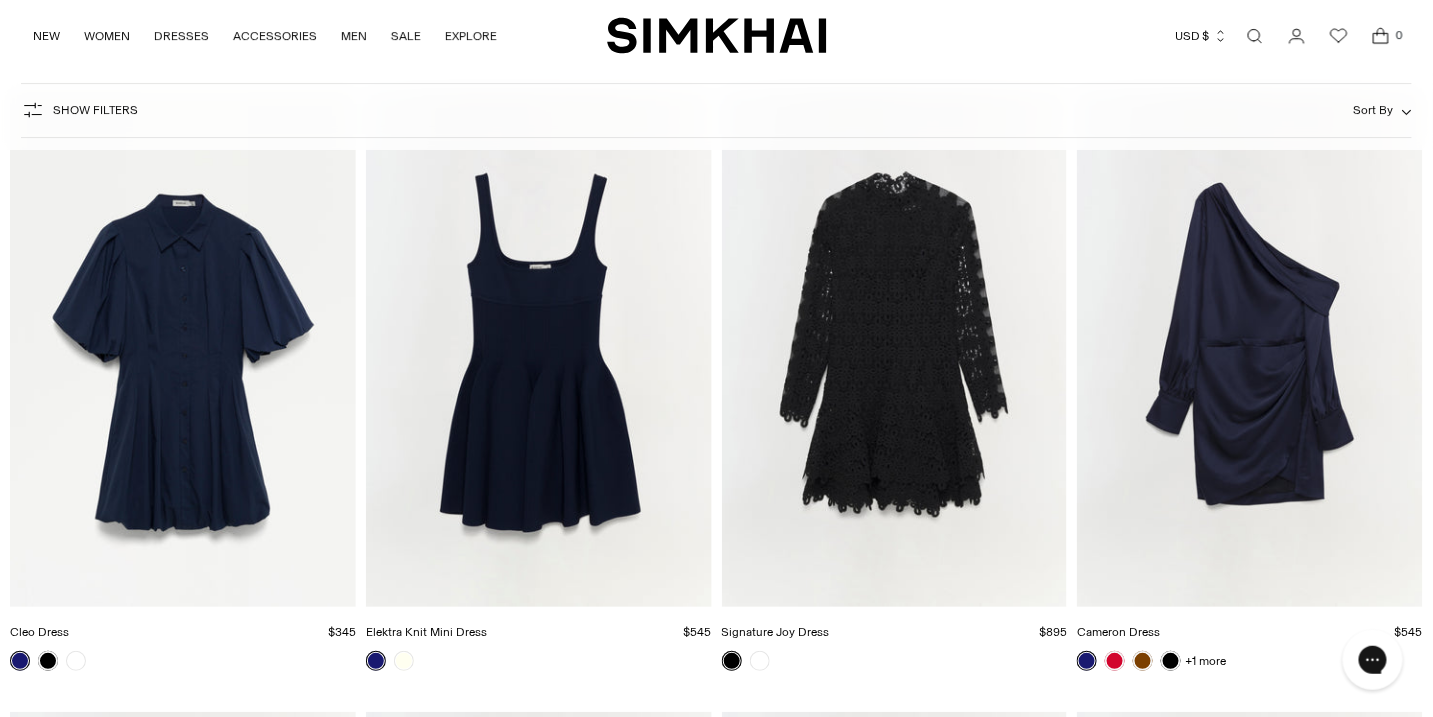 click at bounding box center (0, 0) 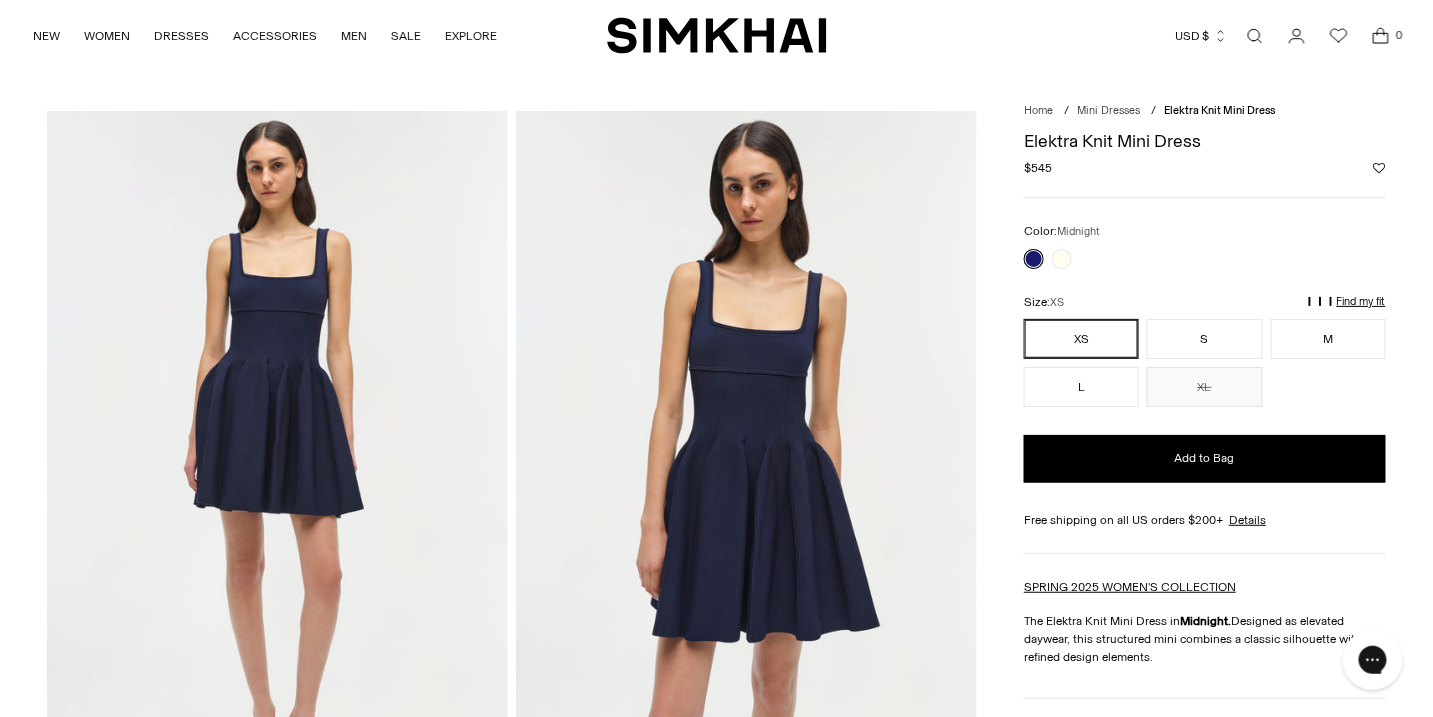 scroll, scrollTop: 16, scrollLeft: 0, axis: vertical 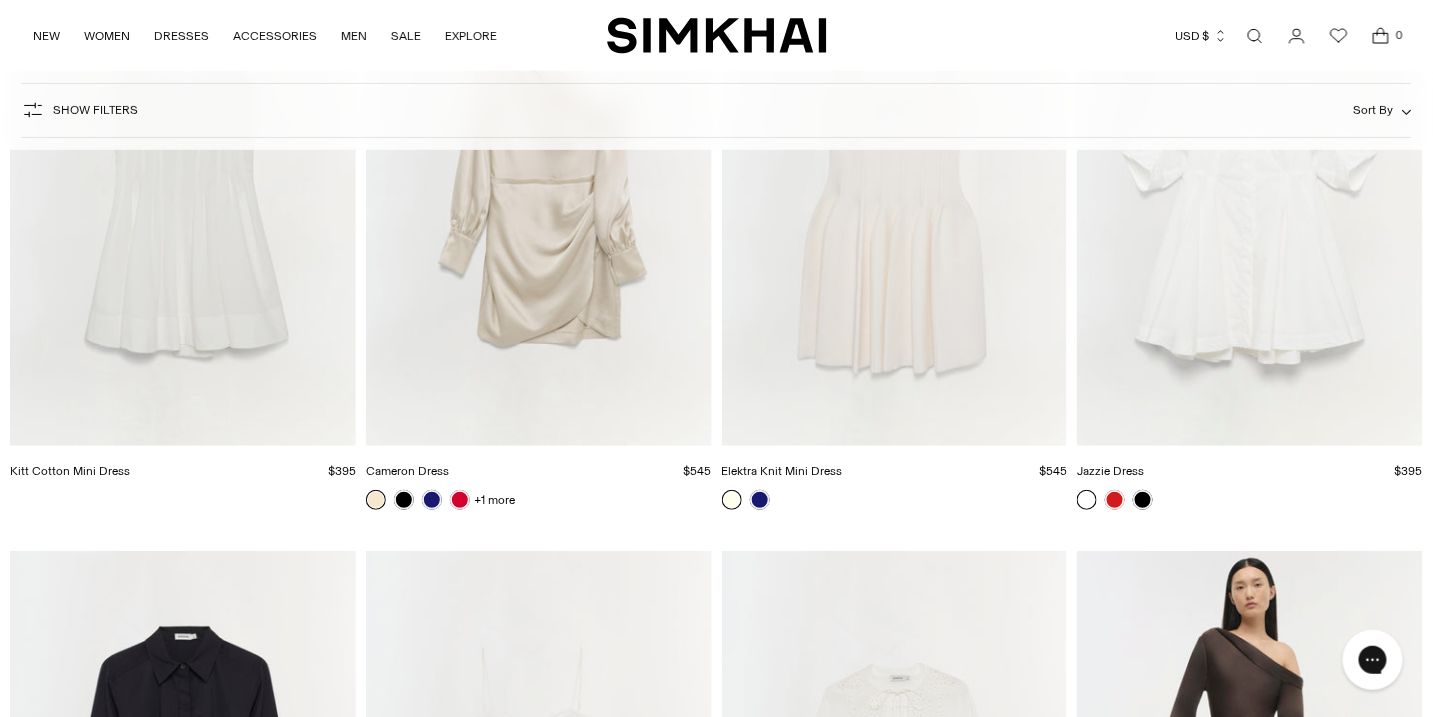 click at bounding box center (0, 0) 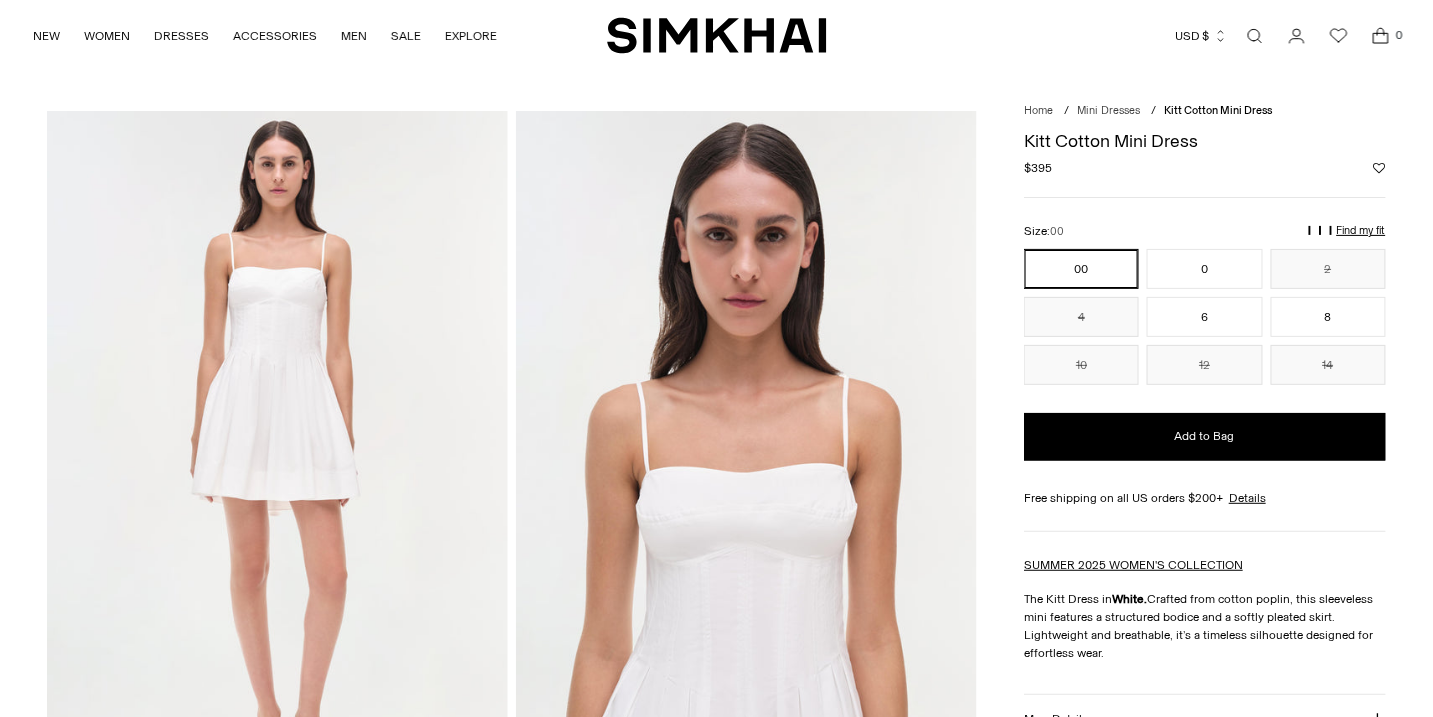 scroll, scrollTop: 0, scrollLeft: 0, axis: both 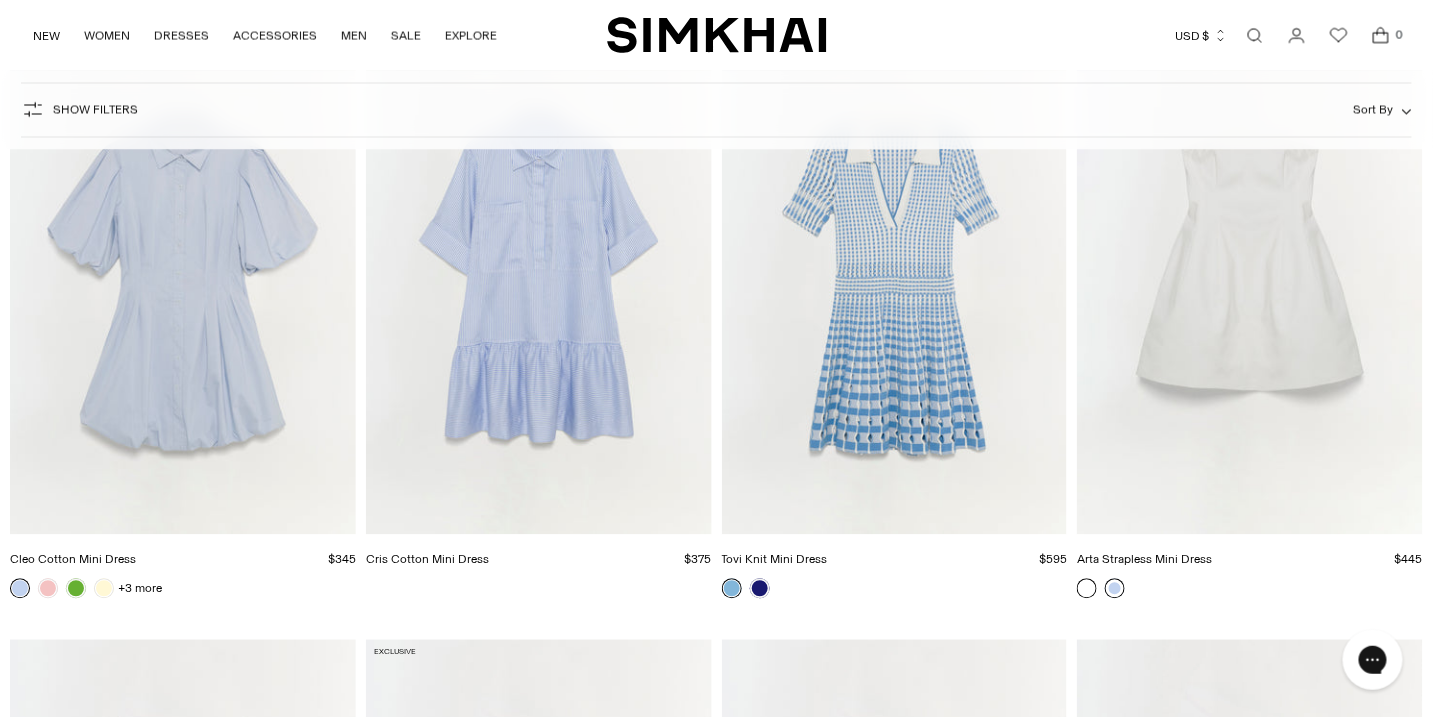 click at bounding box center (1115, 589) 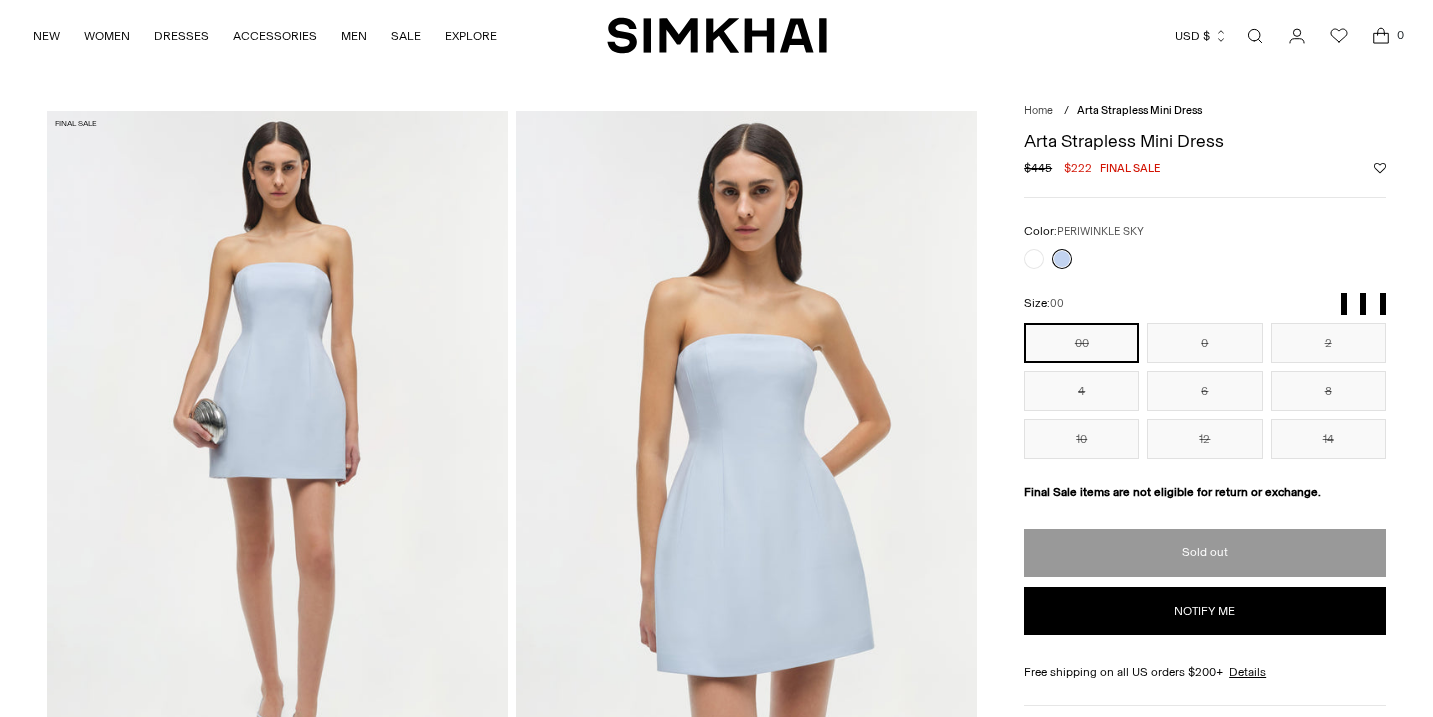 scroll, scrollTop: 0, scrollLeft: 0, axis: both 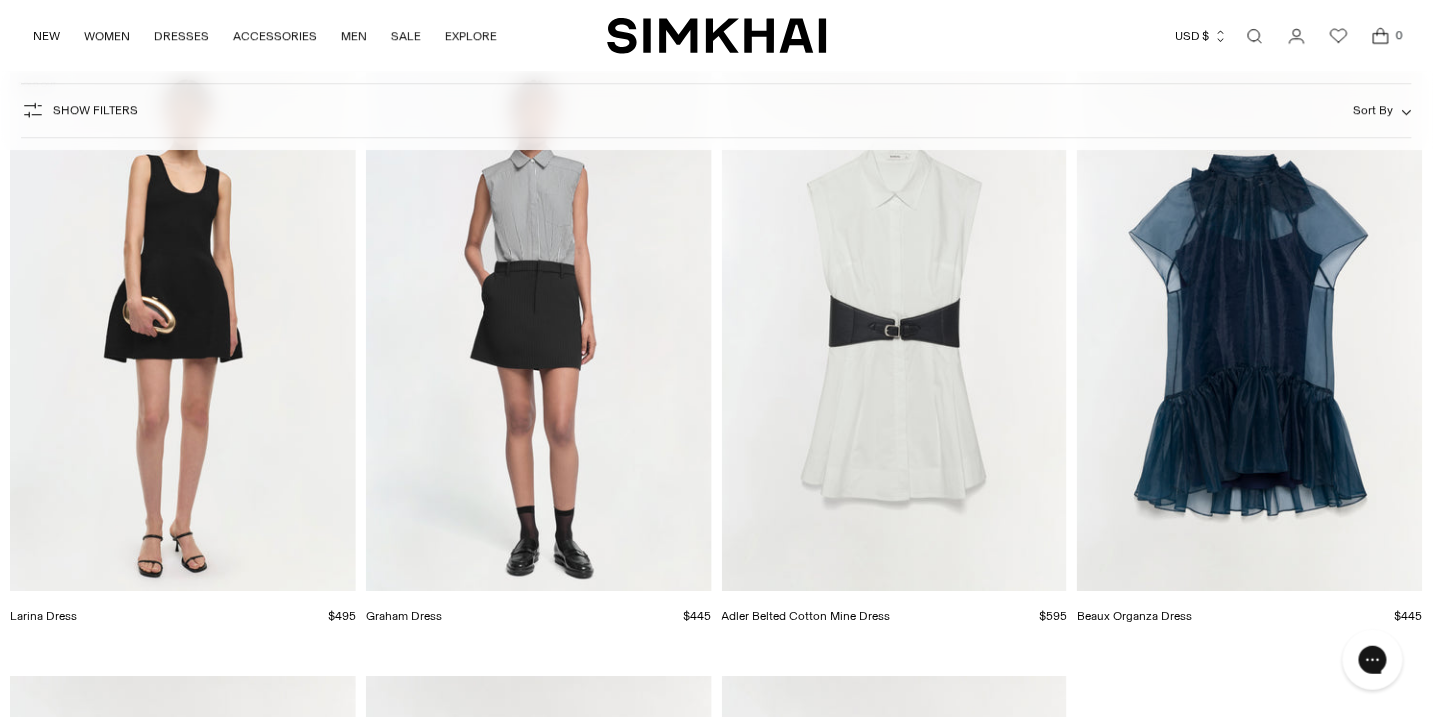 click at bounding box center (0, 0) 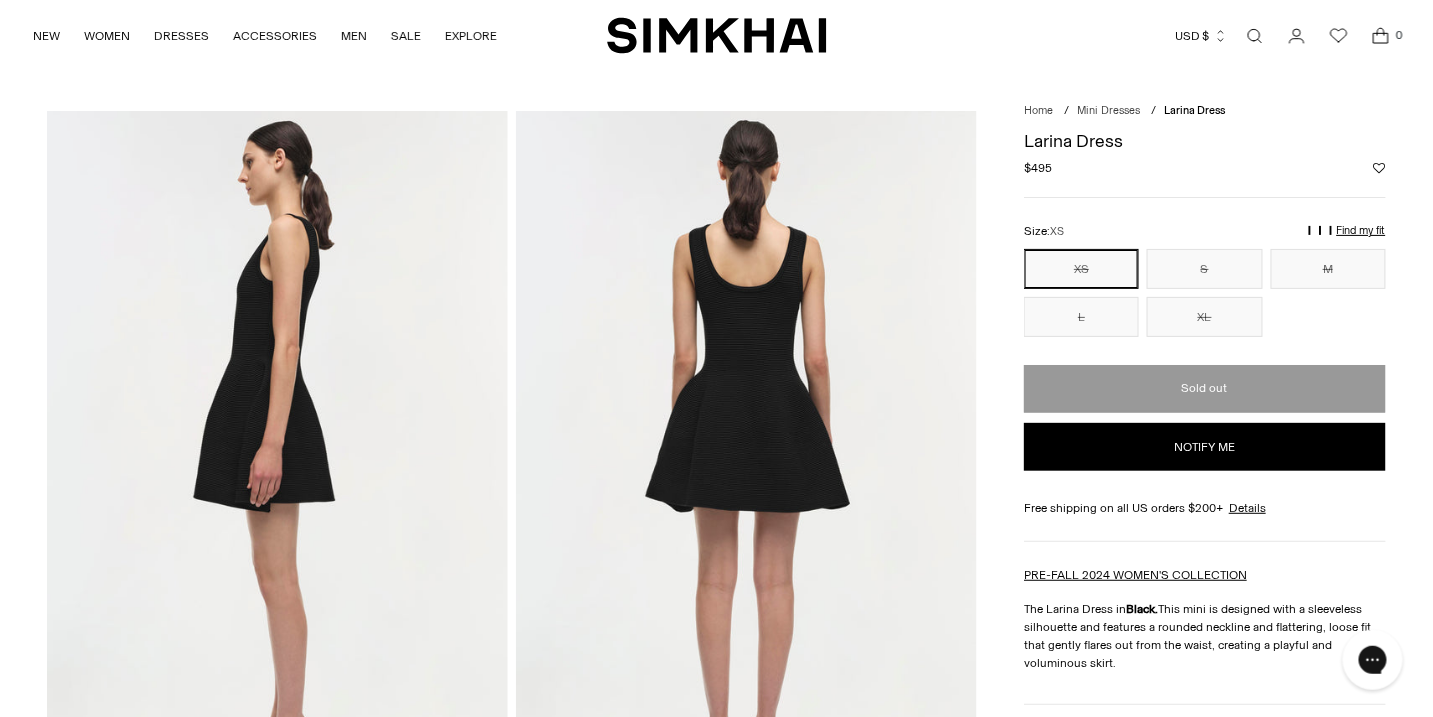 scroll, scrollTop: 0, scrollLeft: 0, axis: both 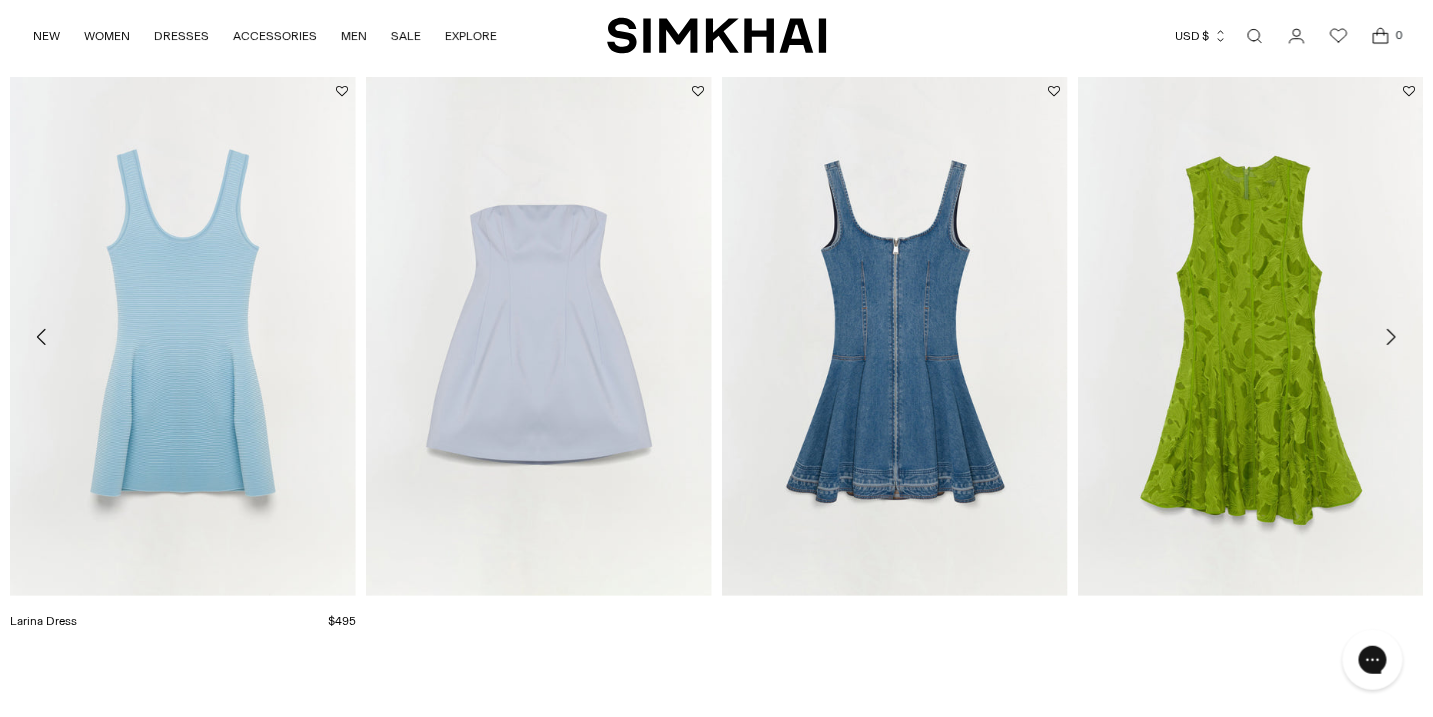 click at bounding box center (0, 0) 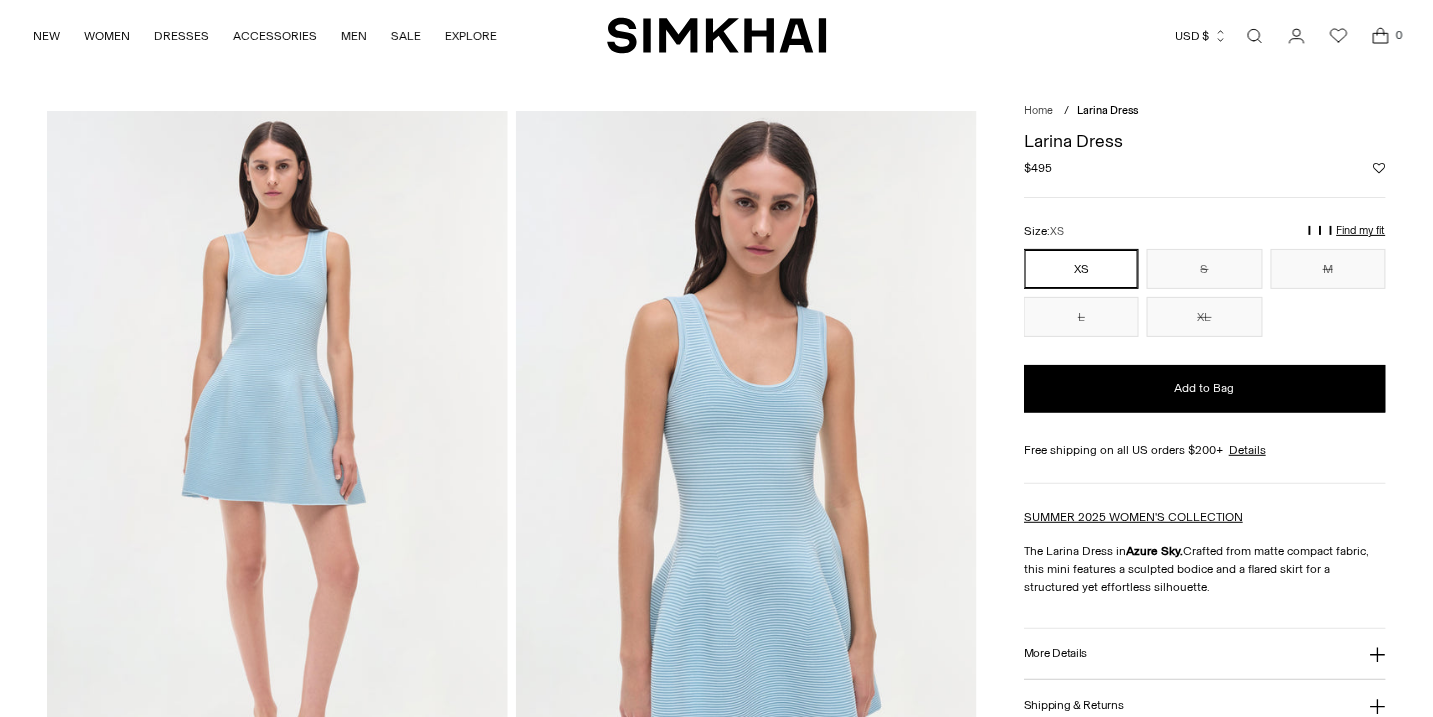 scroll, scrollTop: 0, scrollLeft: 0, axis: both 